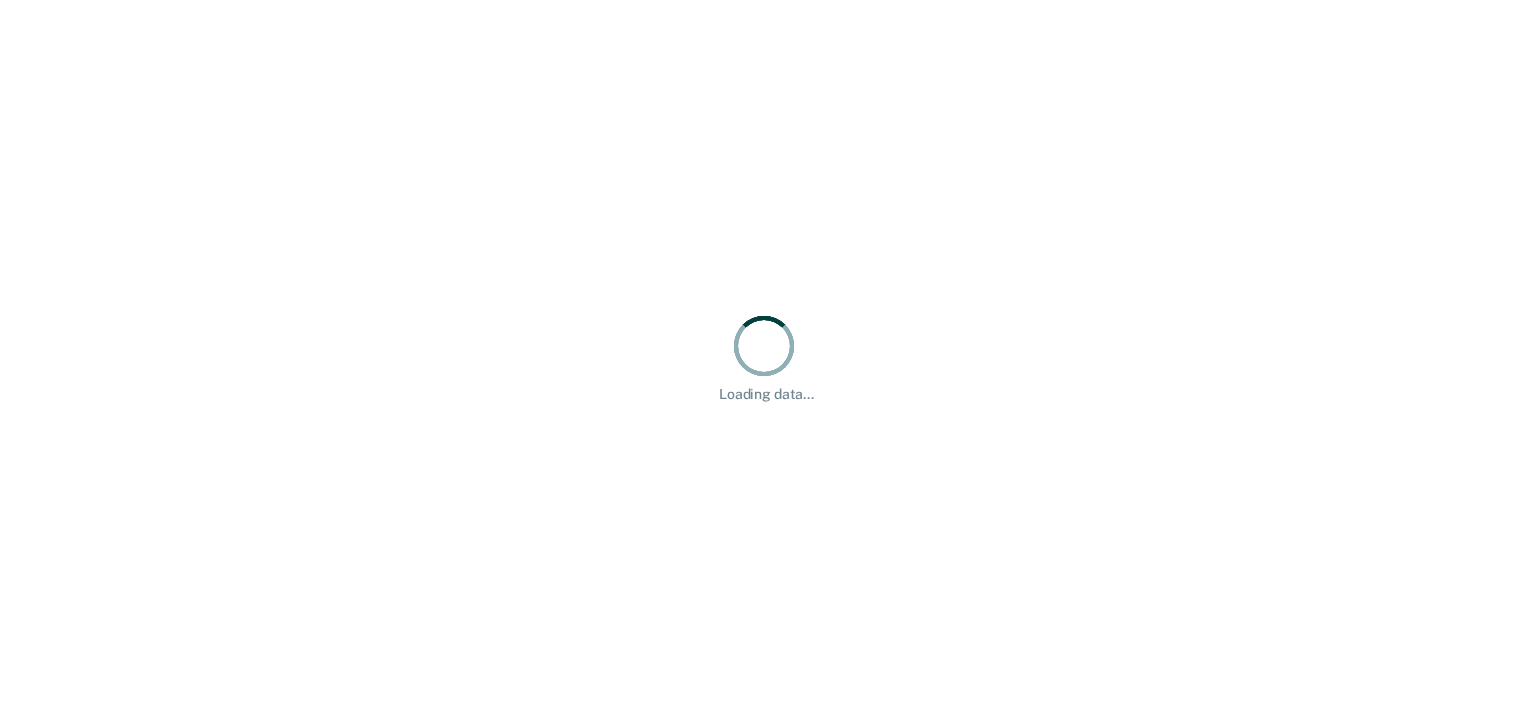 scroll, scrollTop: 0, scrollLeft: 0, axis: both 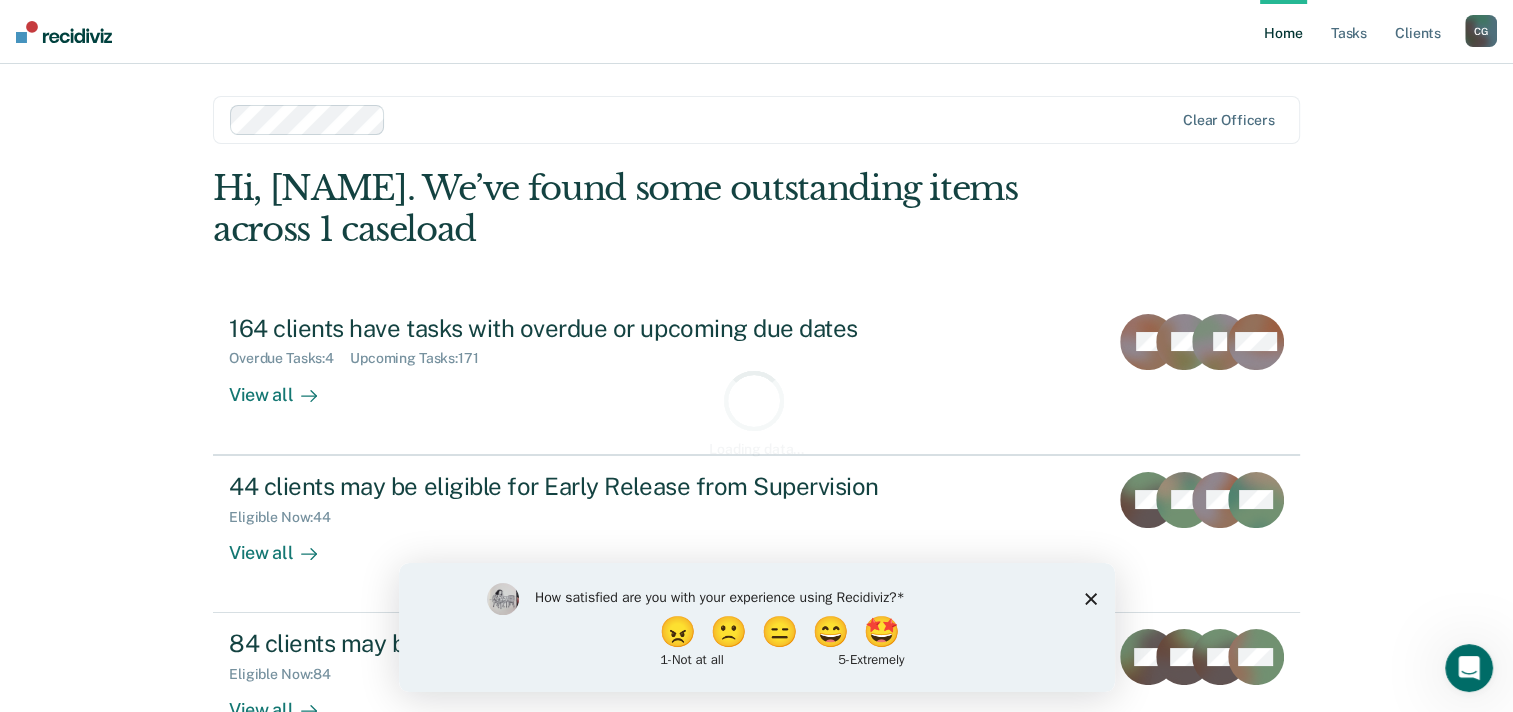 click 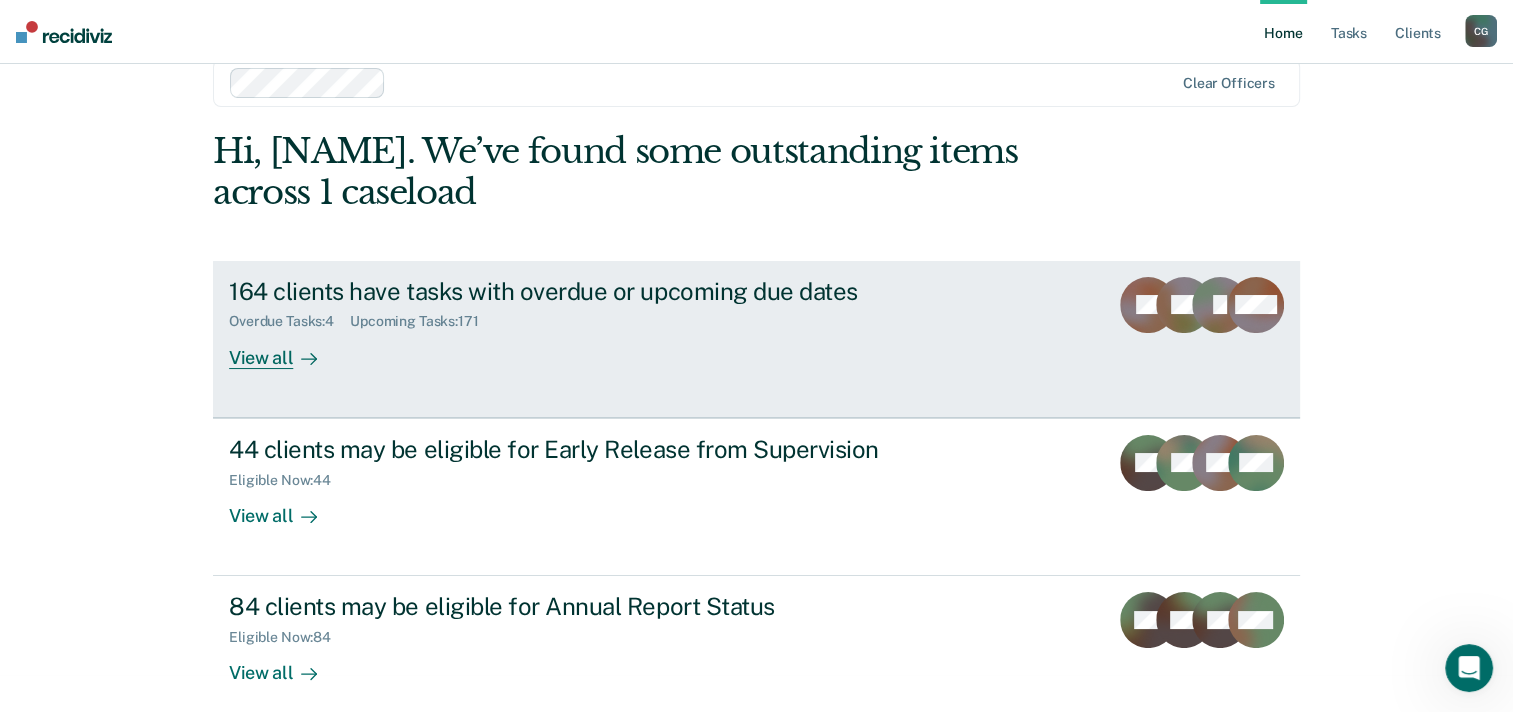 scroll, scrollTop: 57, scrollLeft: 0, axis: vertical 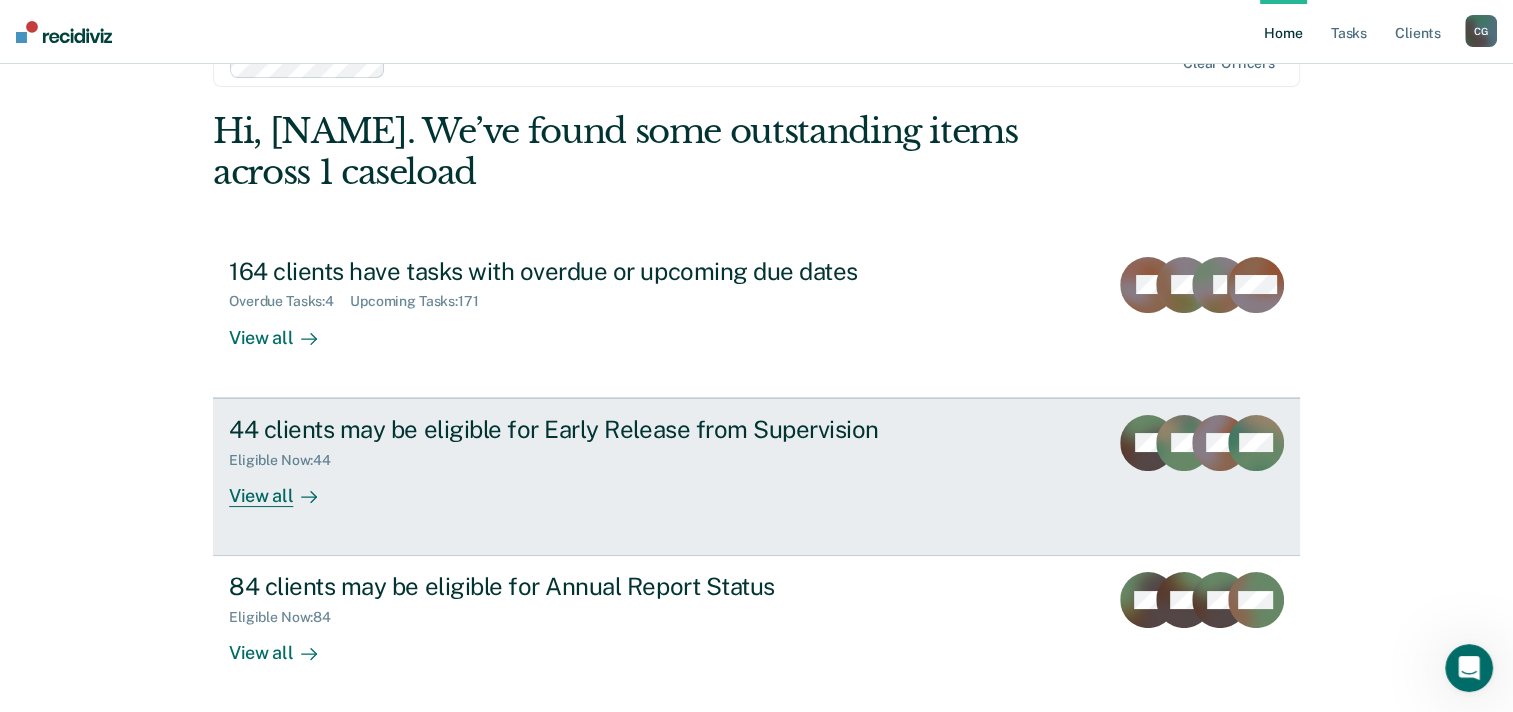 click on "View all" at bounding box center (285, 487) 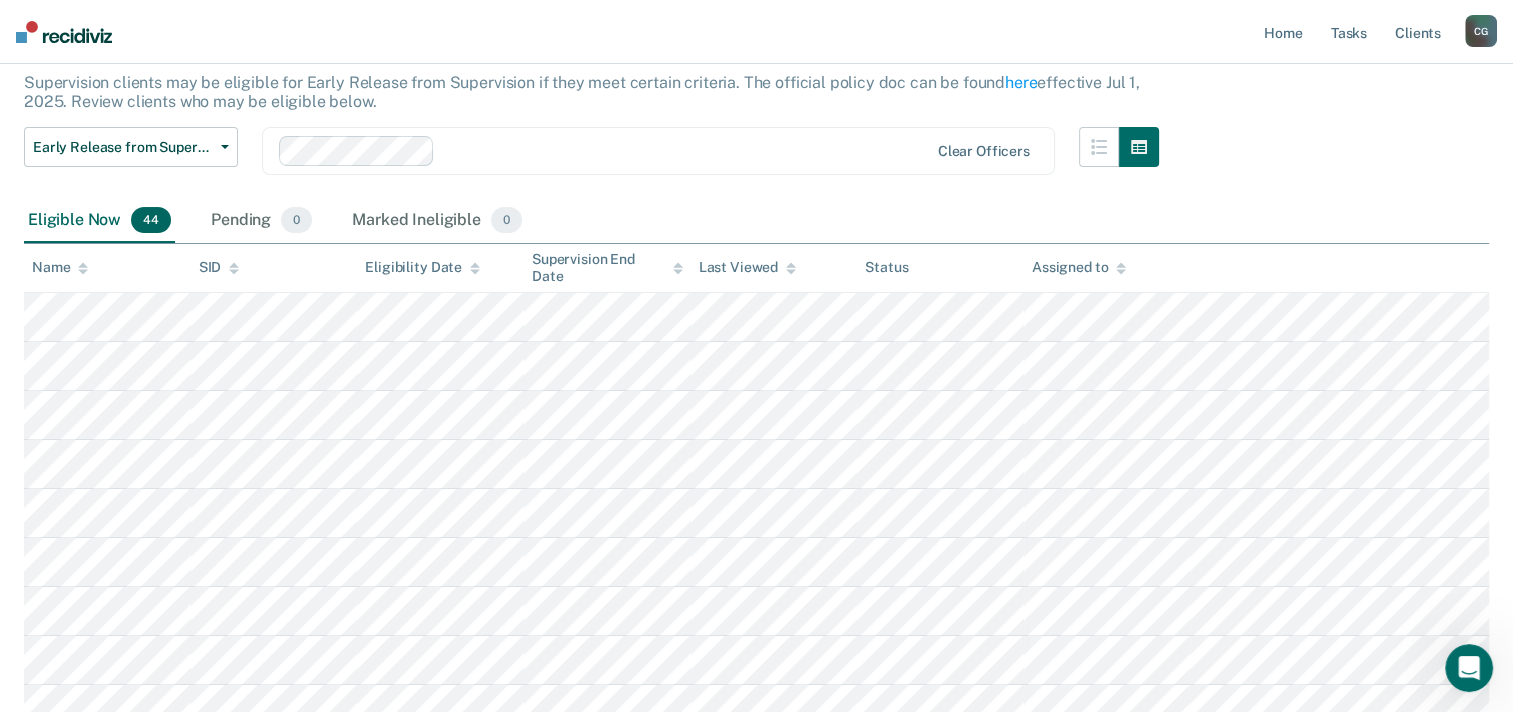 scroll, scrollTop: 0, scrollLeft: 0, axis: both 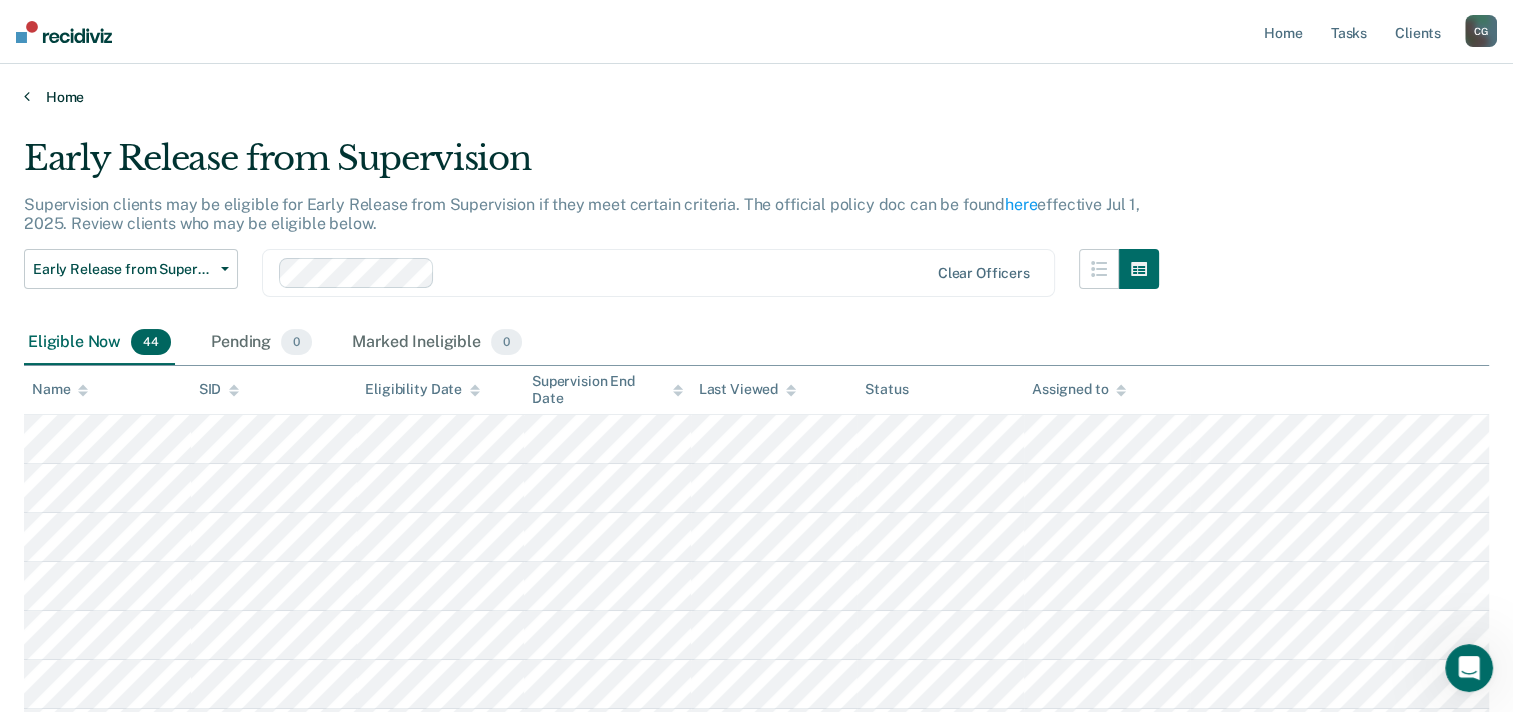 click on "Home" at bounding box center [756, 97] 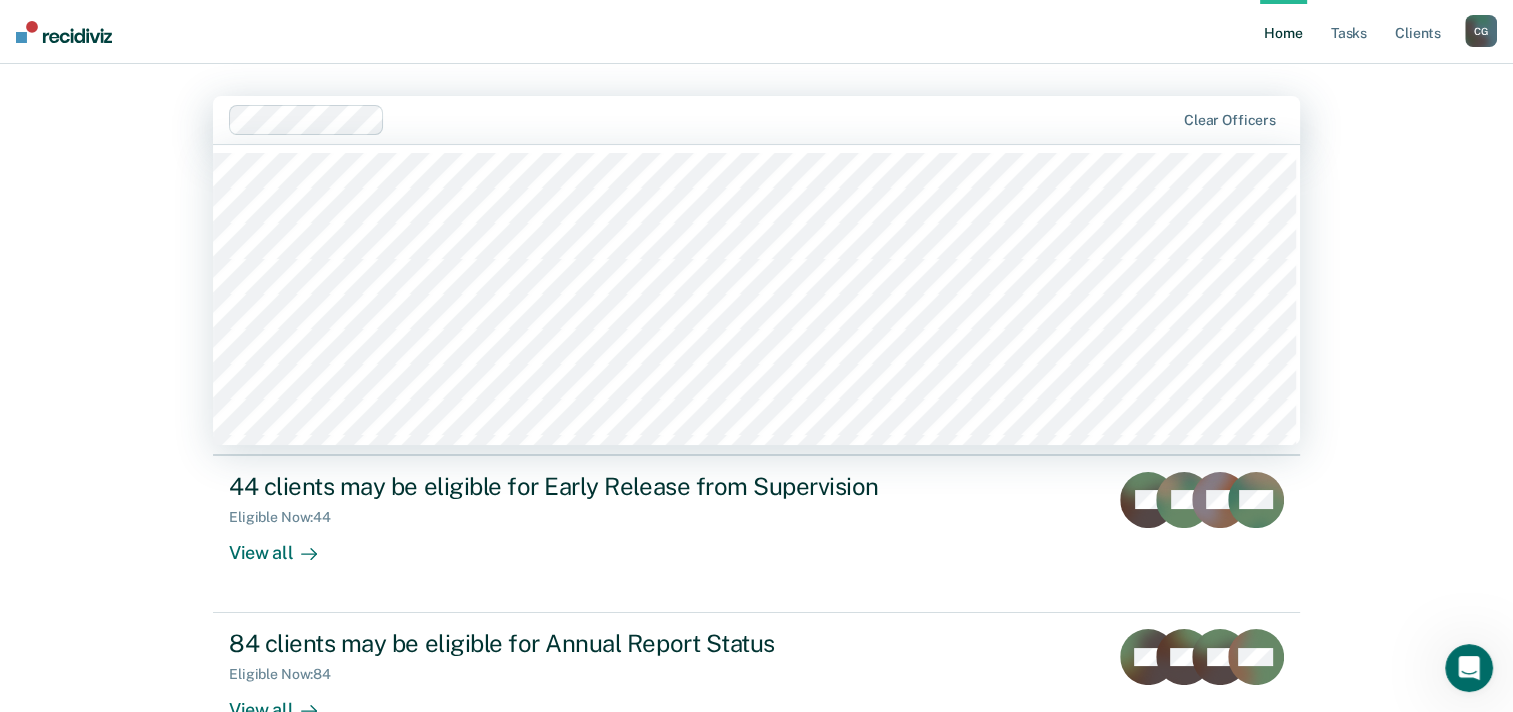 click at bounding box center [783, 119] 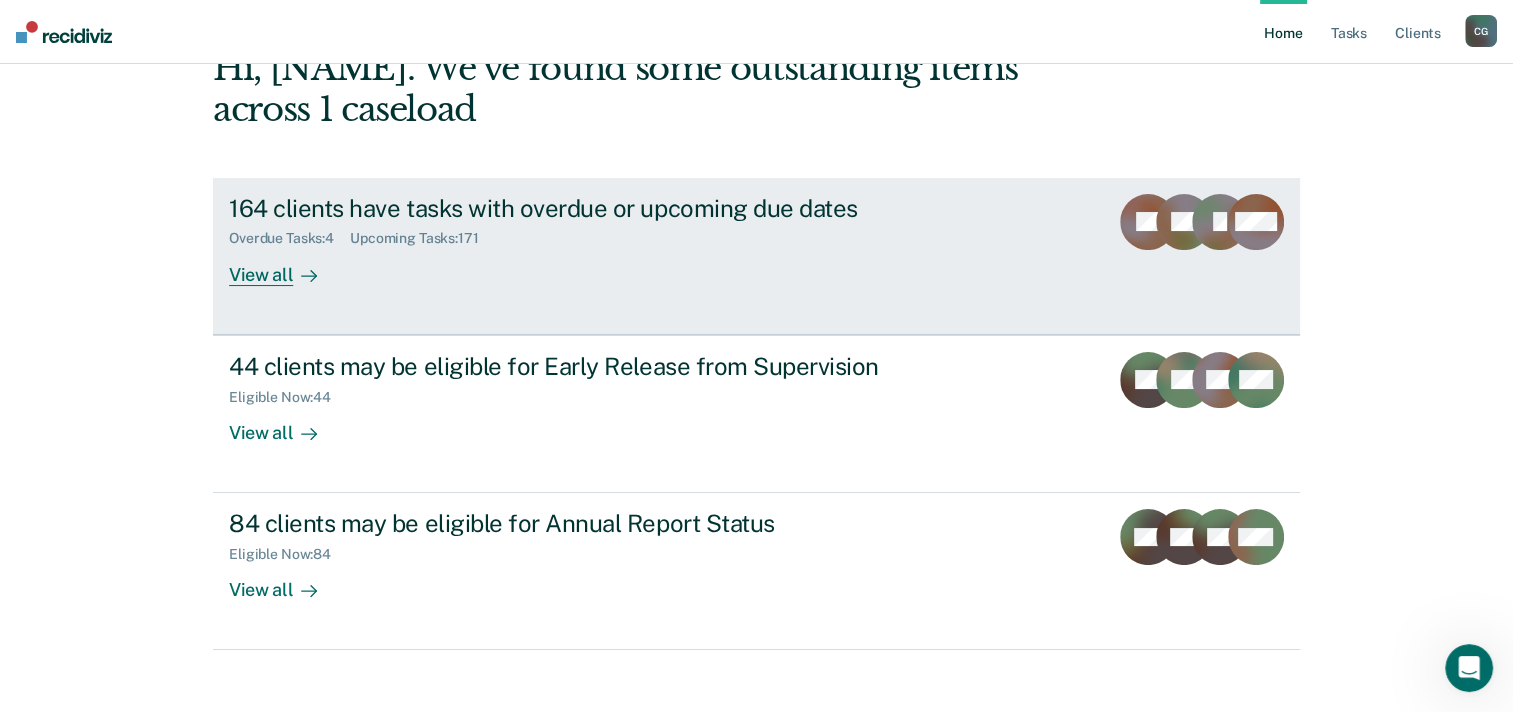scroll, scrollTop: 137, scrollLeft: 0, axis: vertical 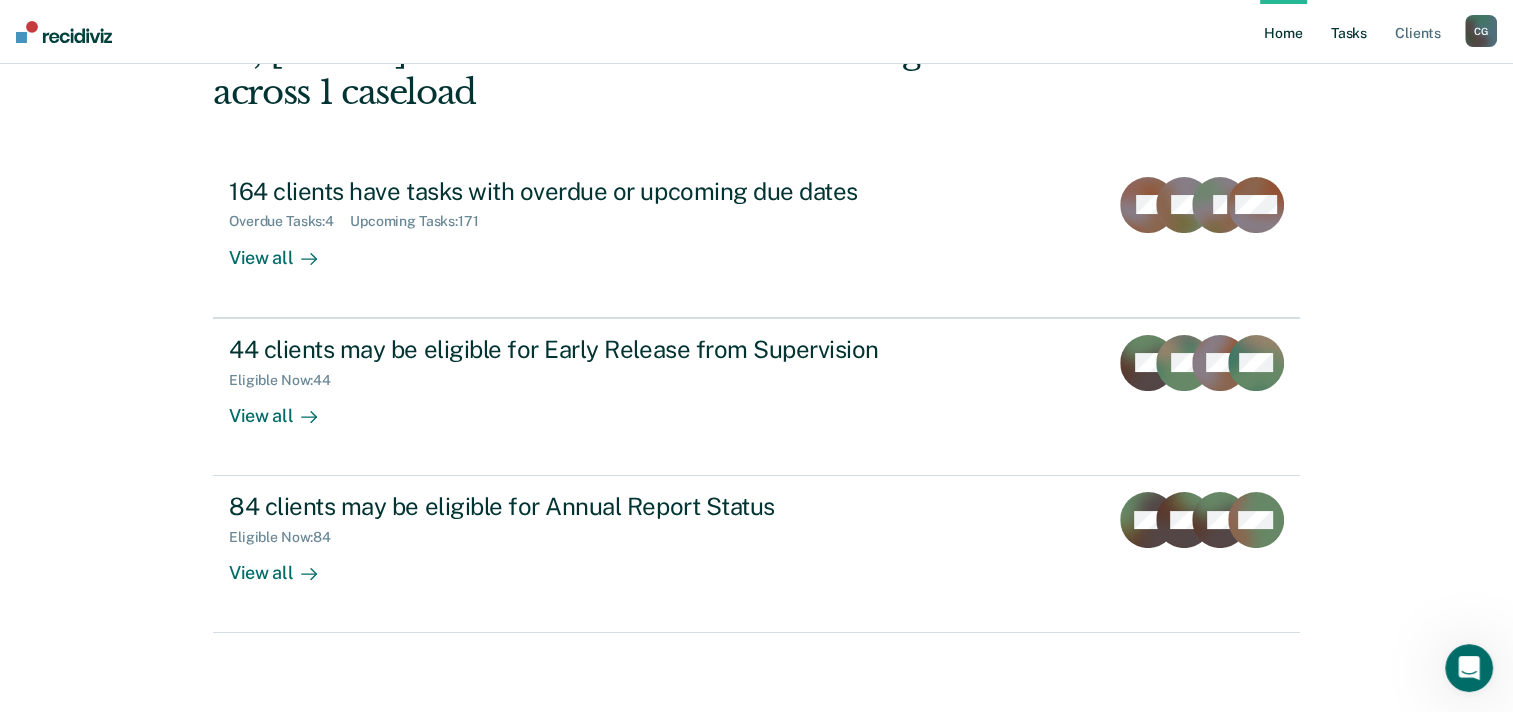 click on "Tasks" at bounding box center [1349, 32] 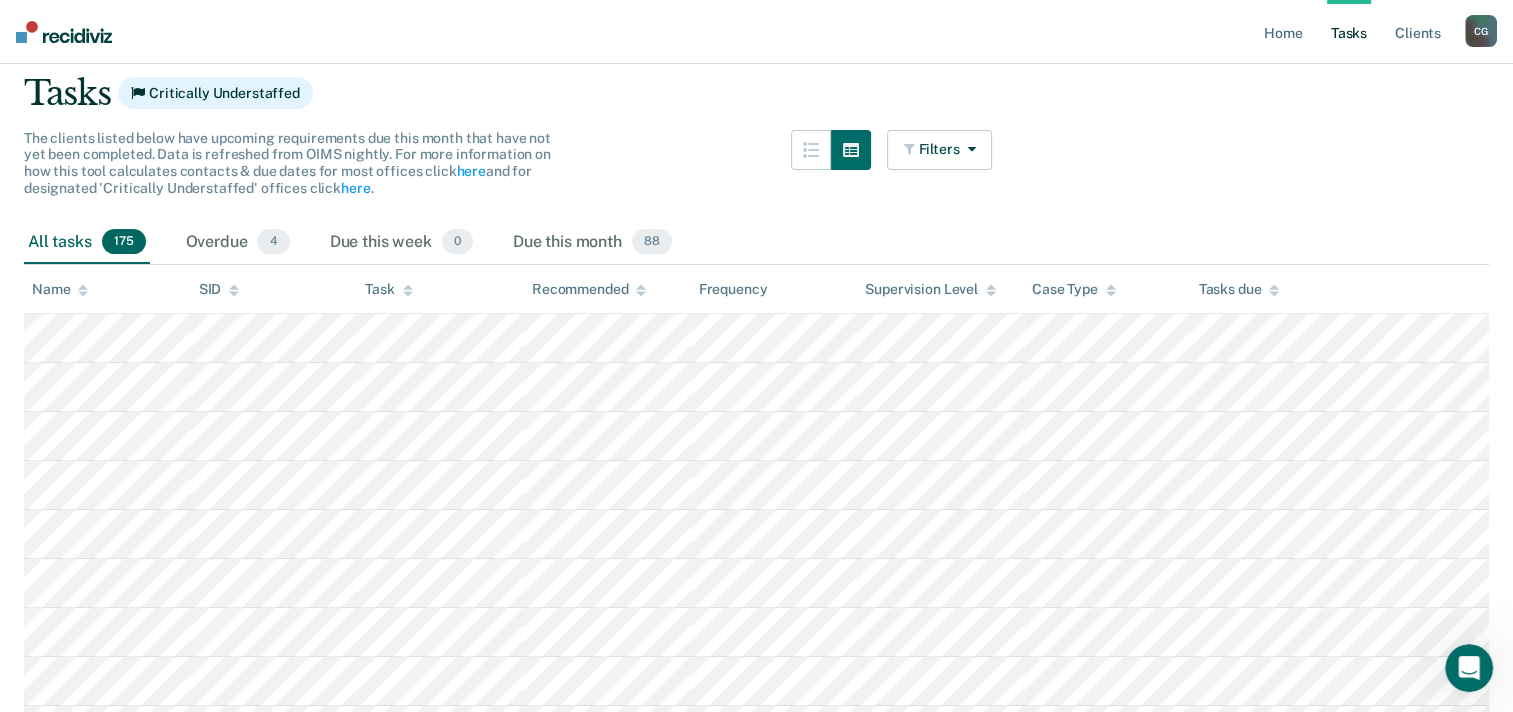 scroll, scrollTop: 0, scrollLeft: 0, axis: both 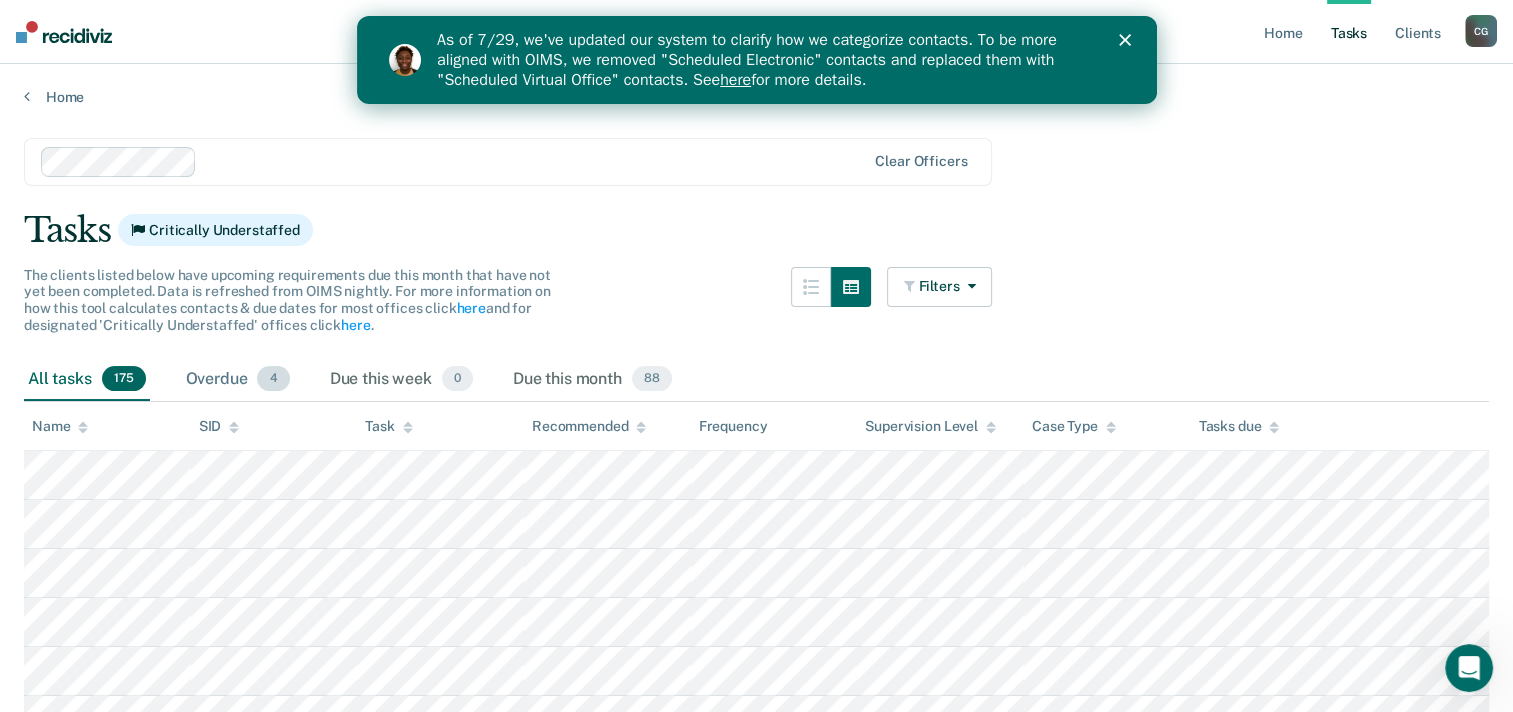 click on "Overdue 4" at bounding box center [238, 380] 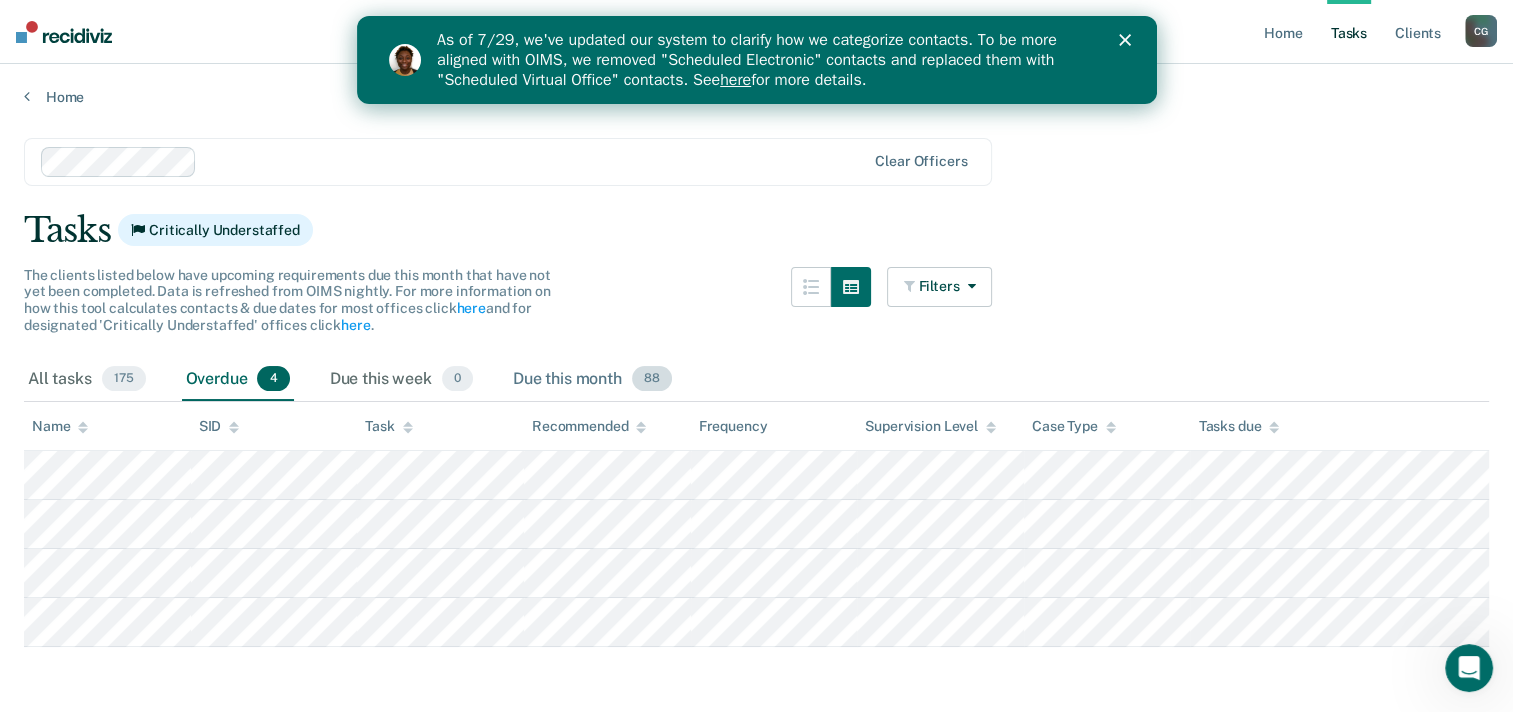 click on "Due this month 88" at bounding box center (592, 380) 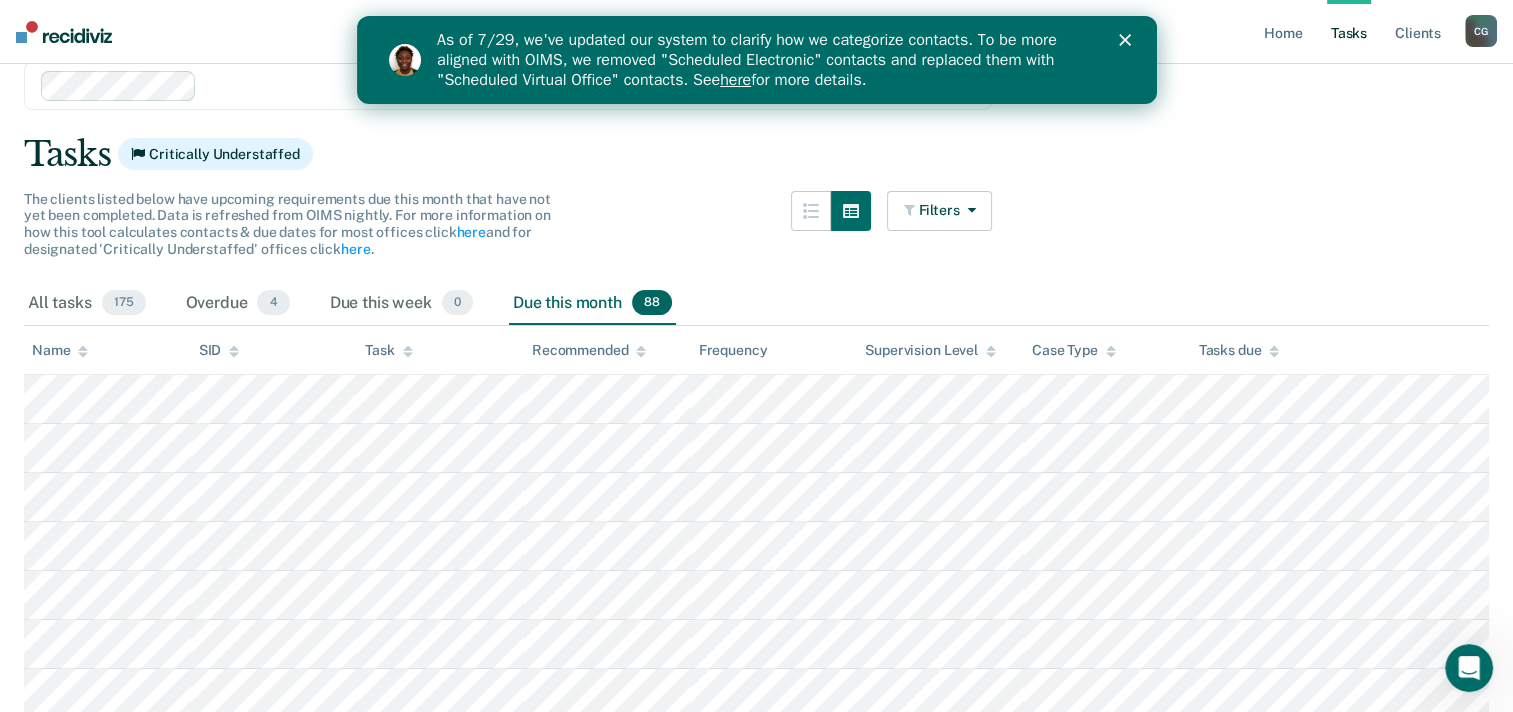 scroll, scrollTop: 0, scrollLeft: 0, axis: both 